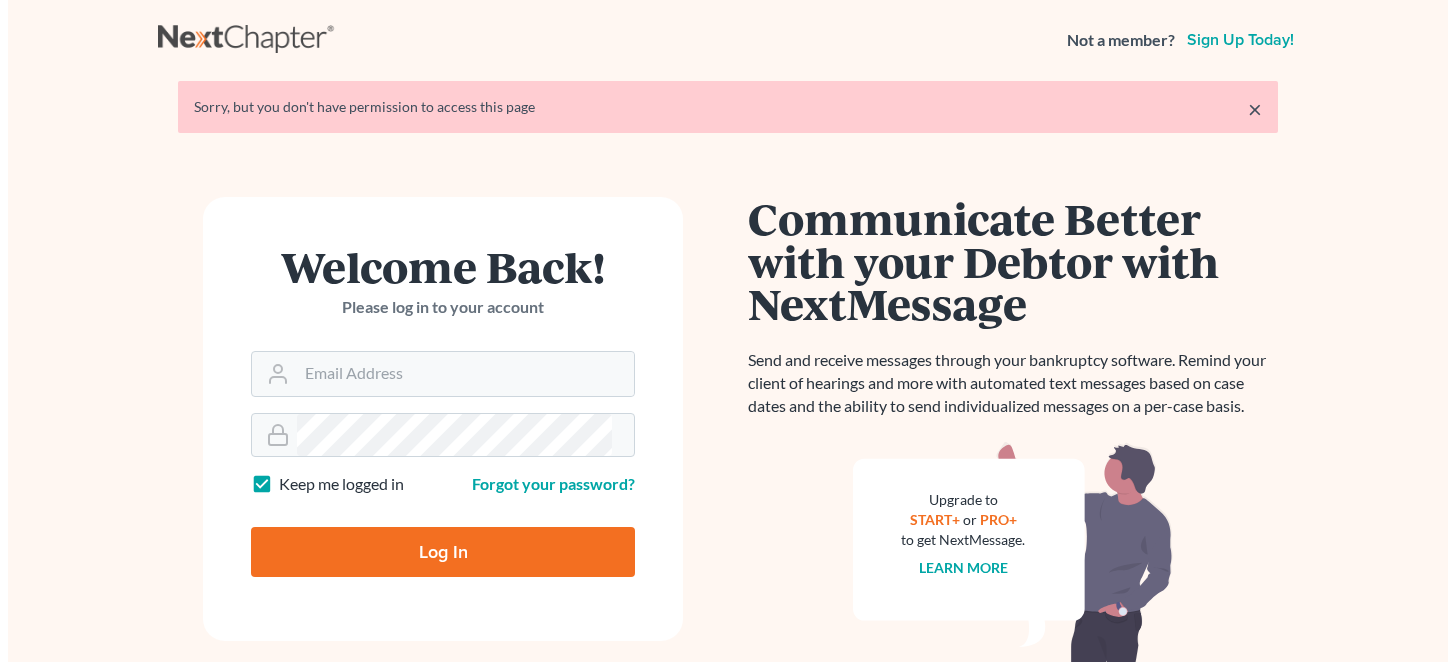 scroll, scrollTop: 0, scrollLeft: 0, axis: both 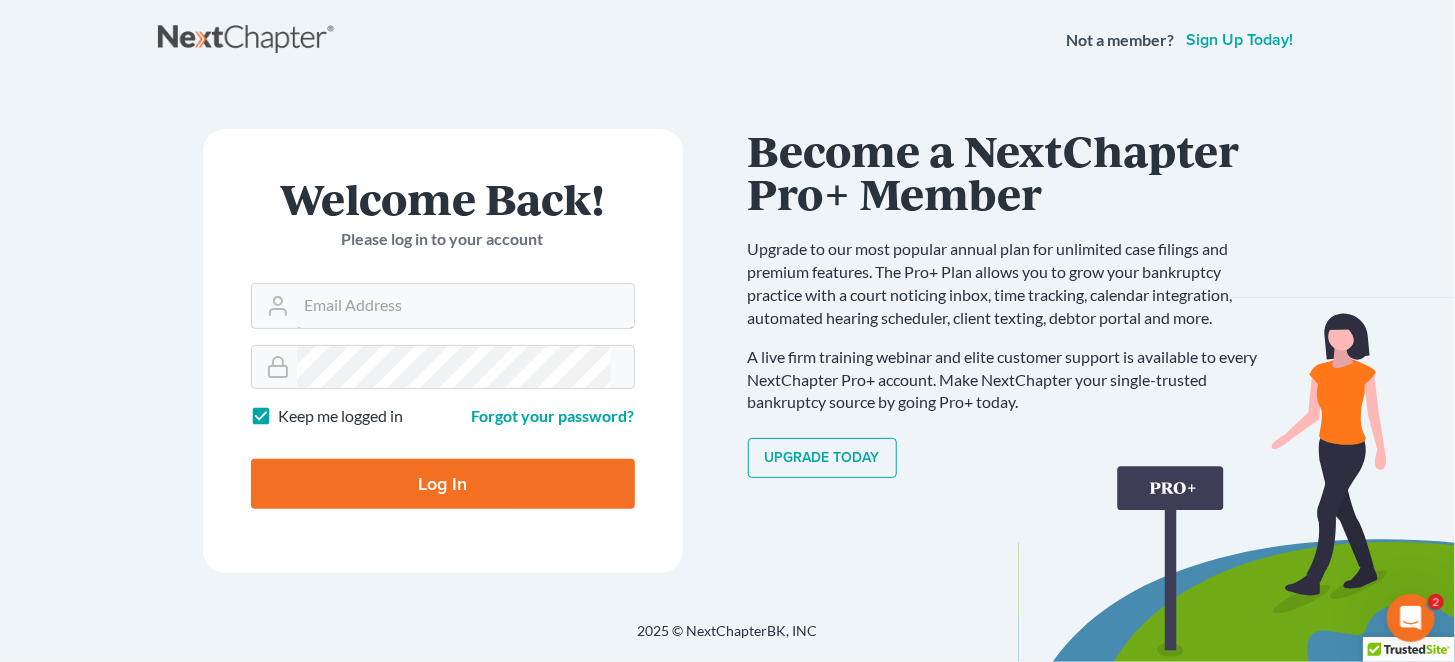 type on "mrodgers@wetzelandmoore.com" 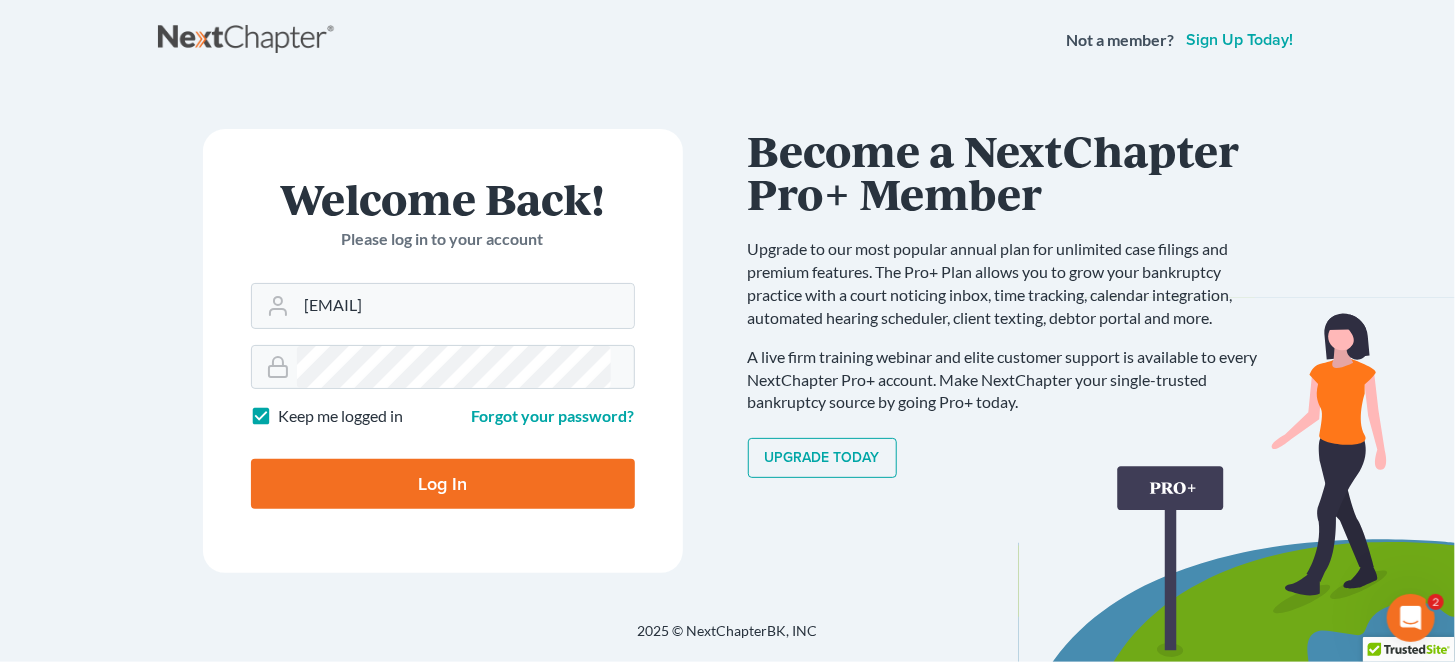 click on "Log In" at bounding box center [443, 484] 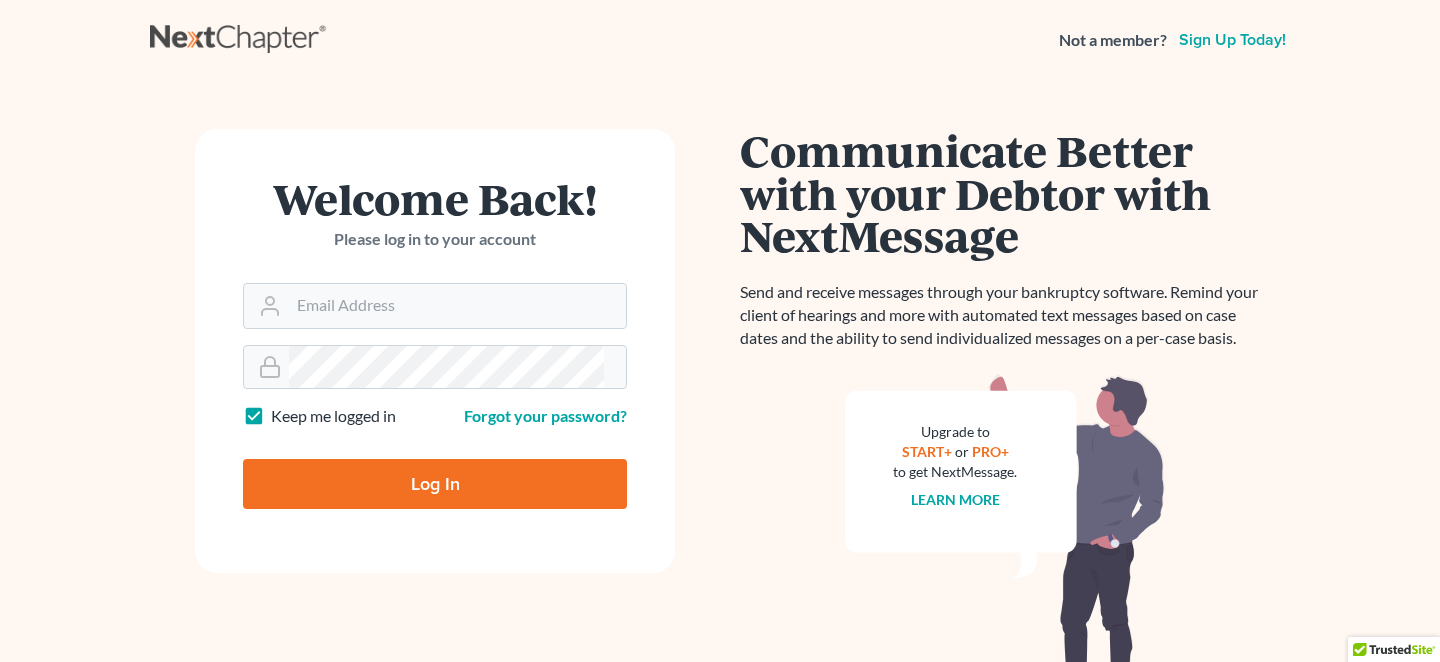 scroll, scrollTop: 0, scrollLeft: 0, axis: both 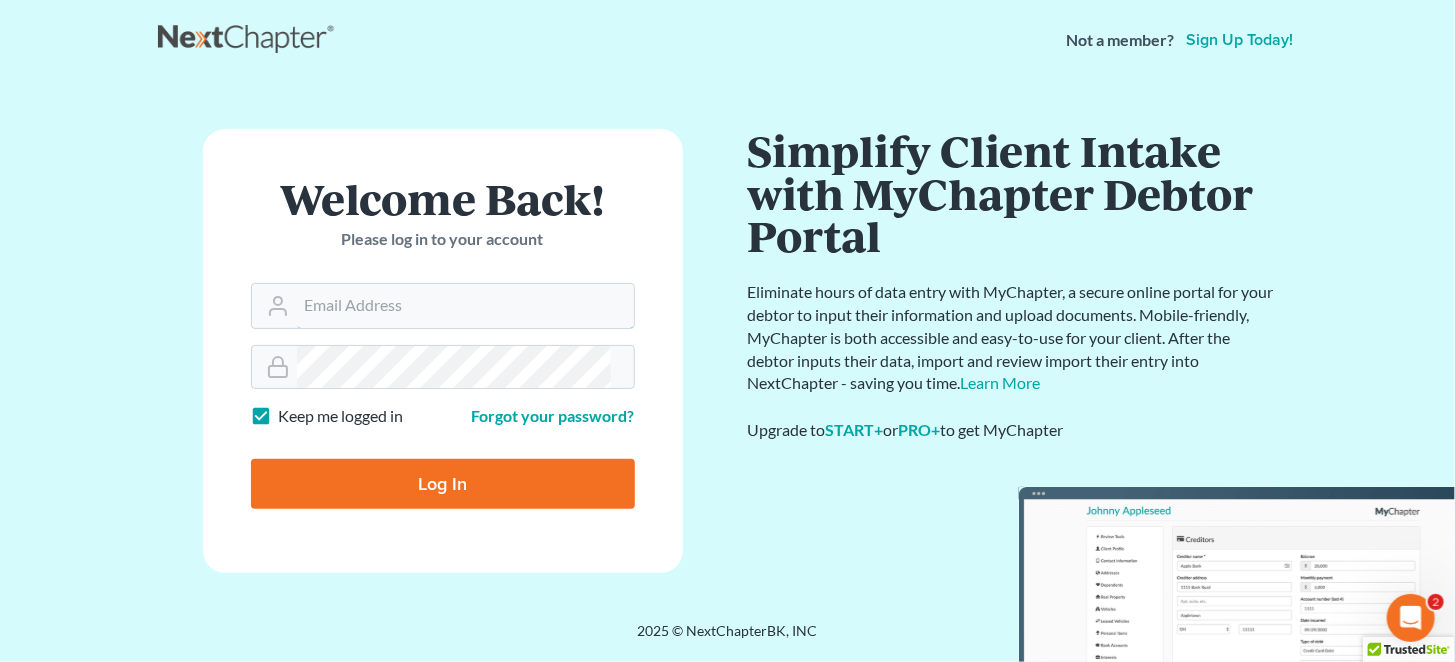 type on "[EMAIL]" 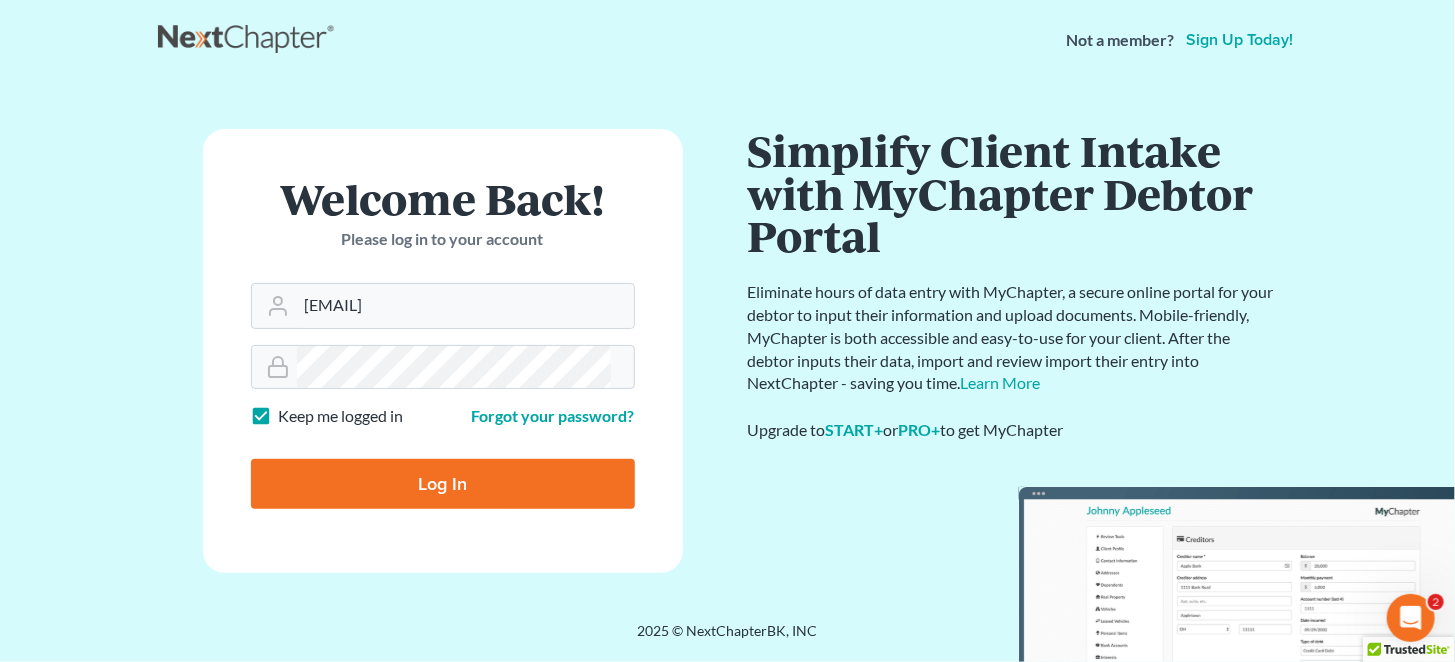 click on "Log In" at bounding box center (443, 484) 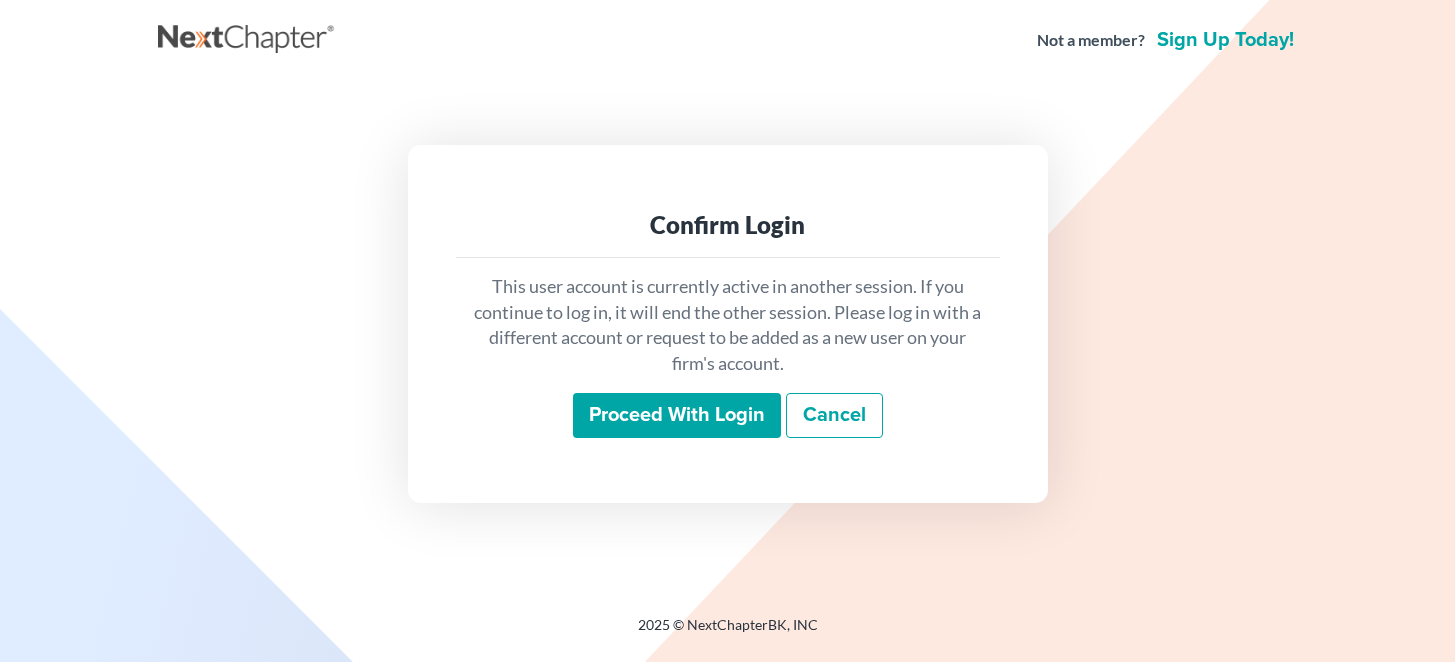 scroll, scrollTop: 0, scrollLeft: 0, axis: both 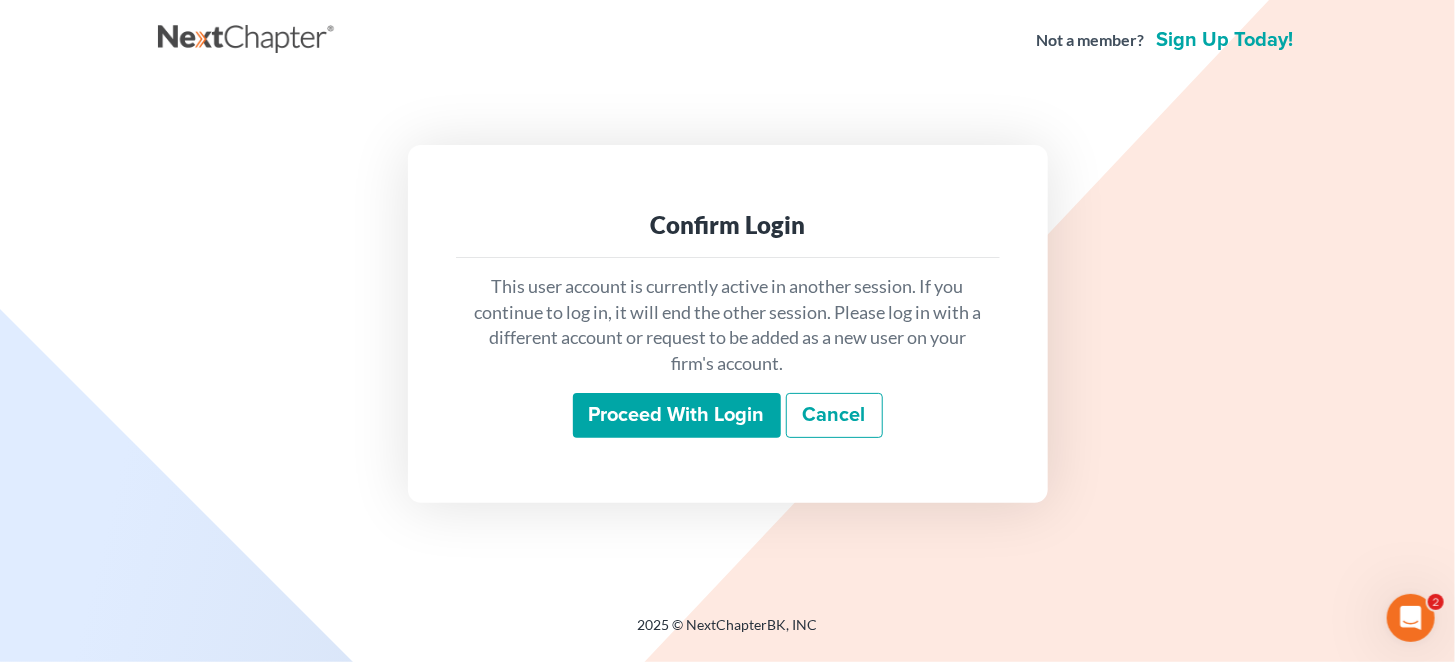 click on "Proceed with login" at bounding box center [677, 416] 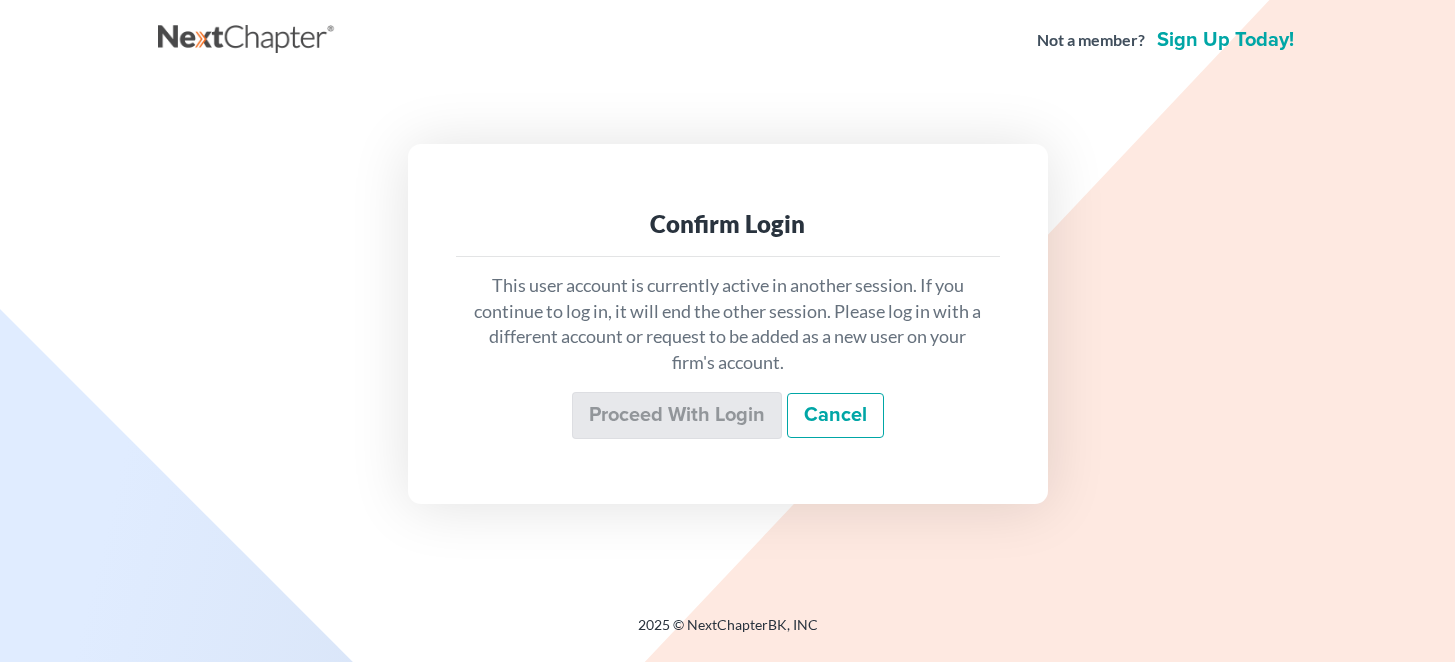 scroll, scrollTop: 0, scrollLeft: 0, axis: both 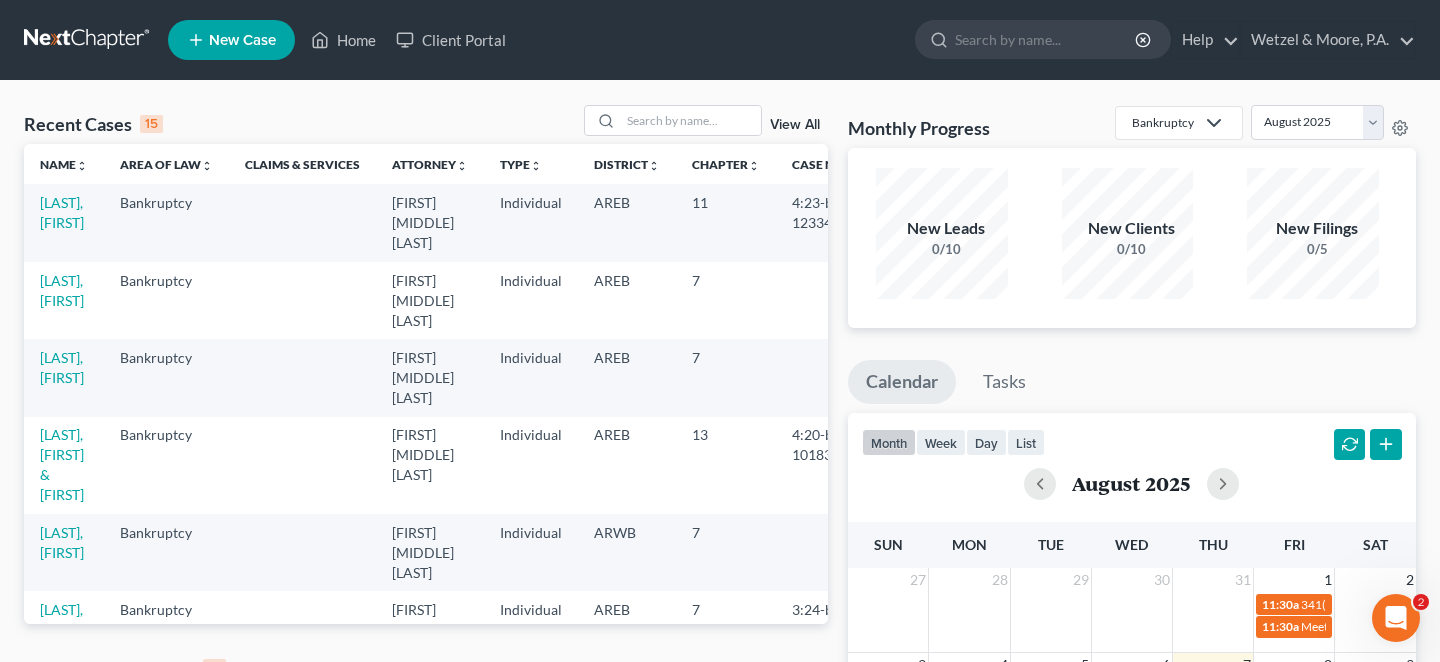 click on "View All" at bounding box center (795, 669) 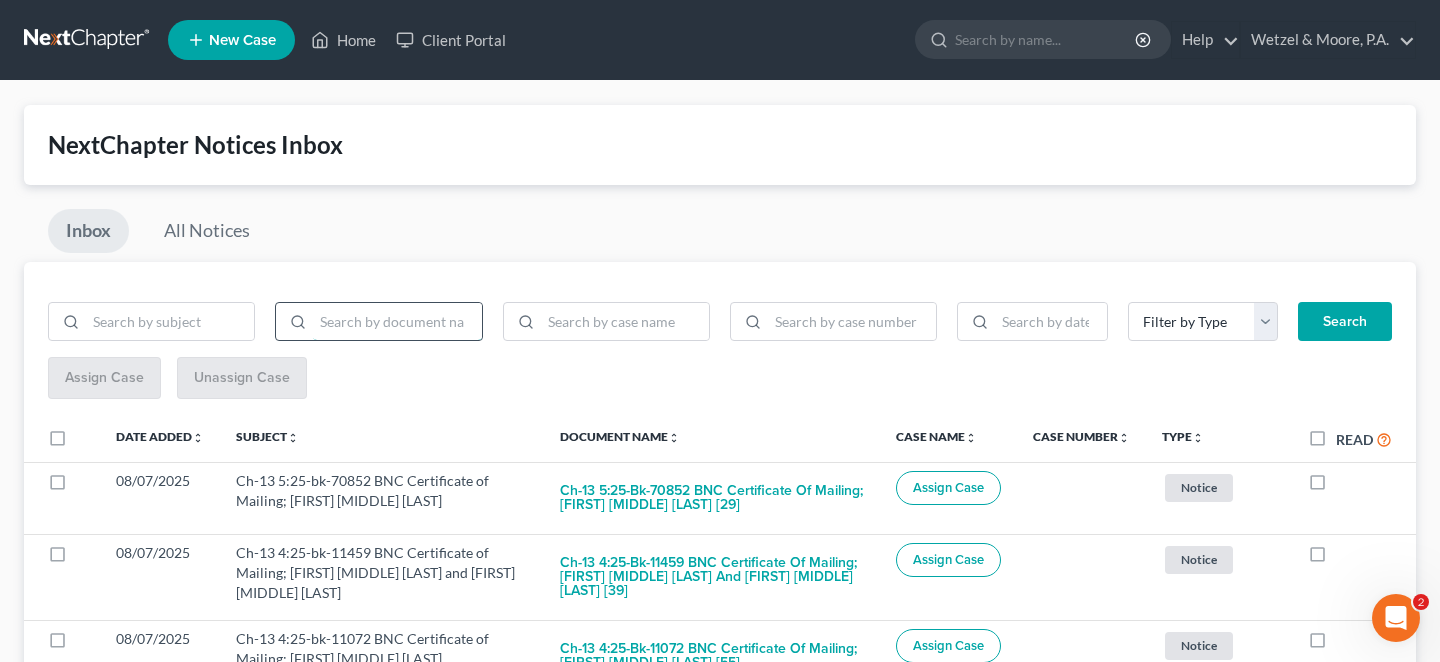 click at bounding box center [397, 322] 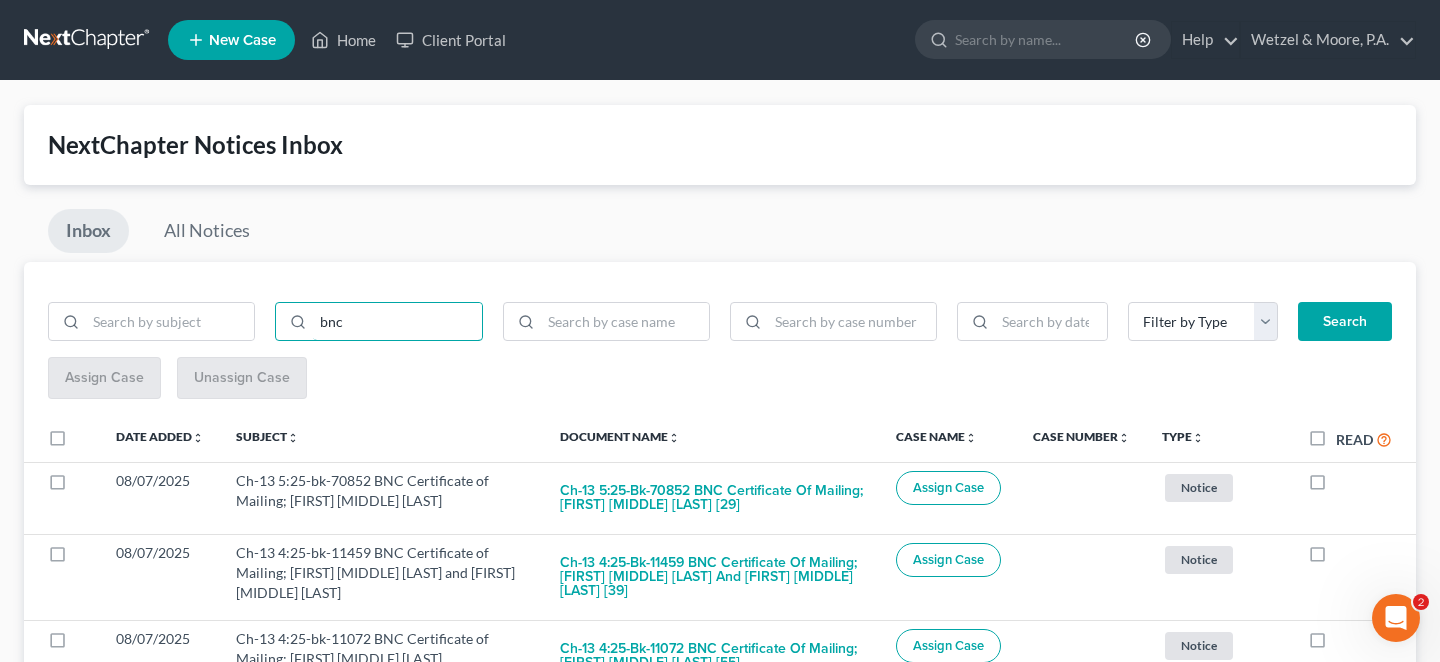 type on "bnc" 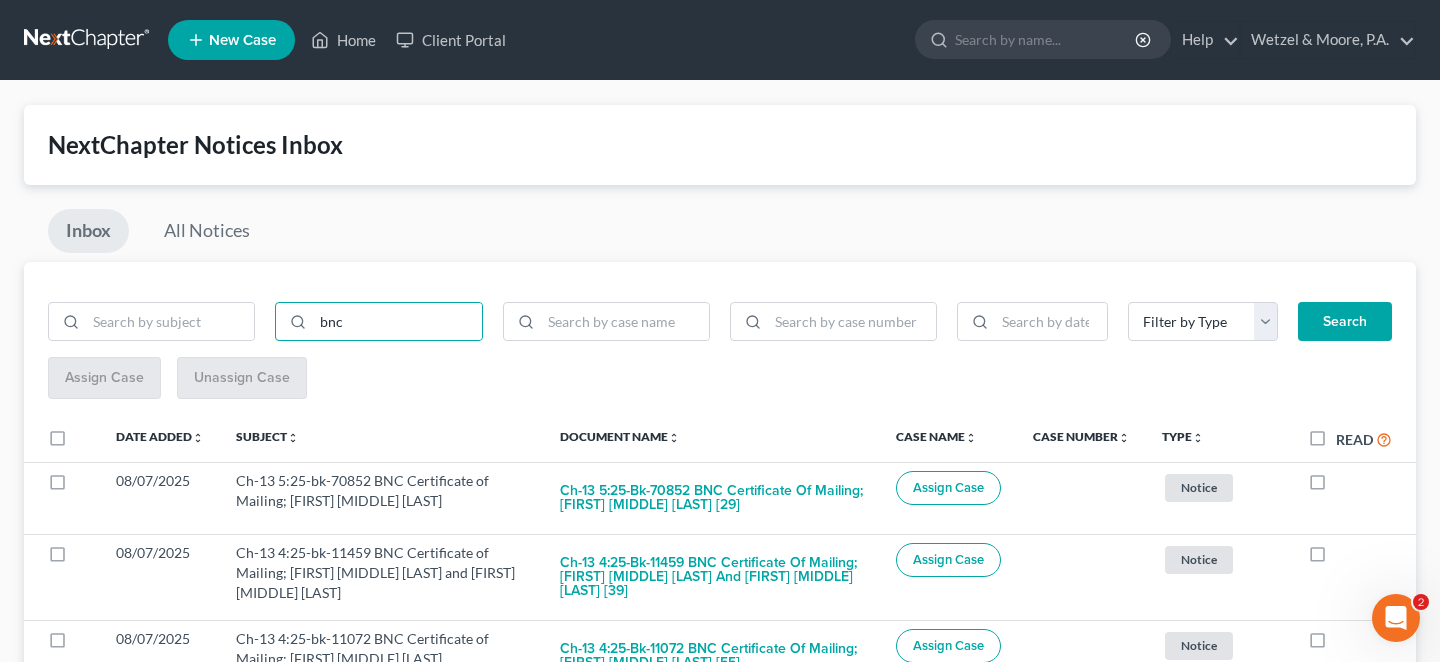 click on "Search" at bounding box center (1345, 322) 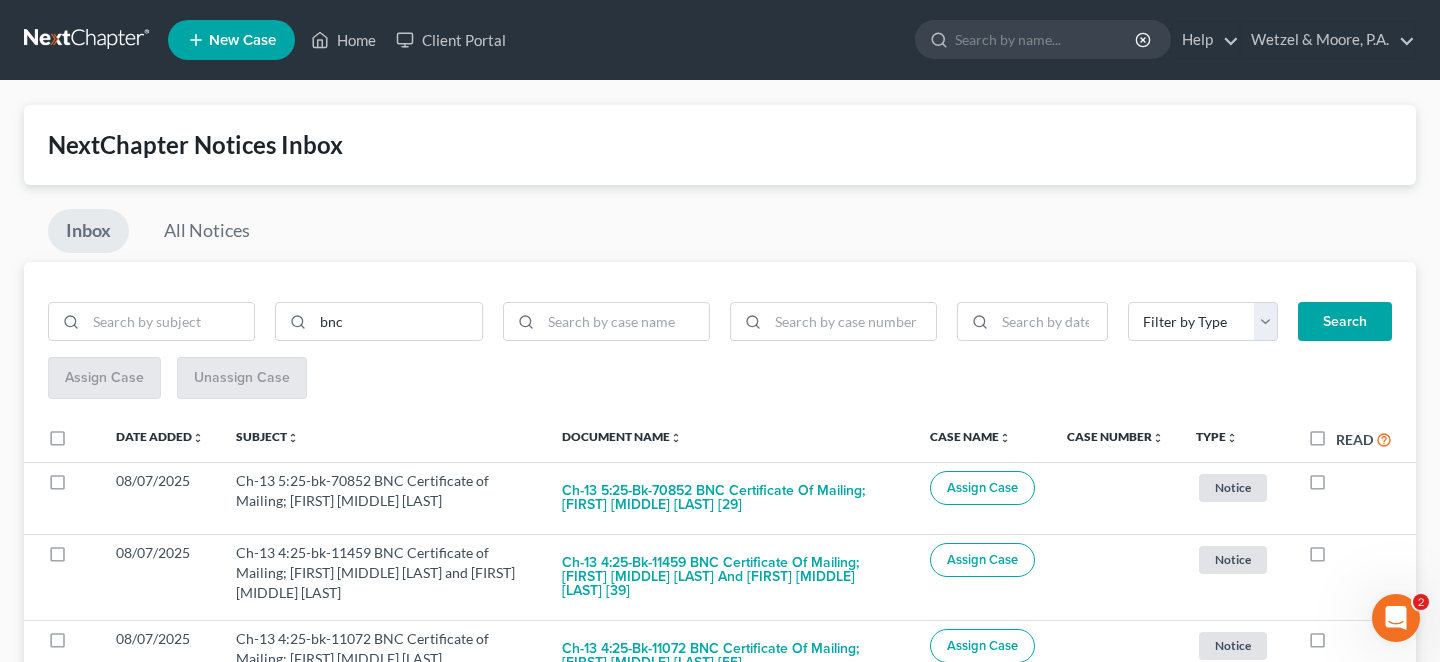 click on "Read" at bounding box center (1364, 439) 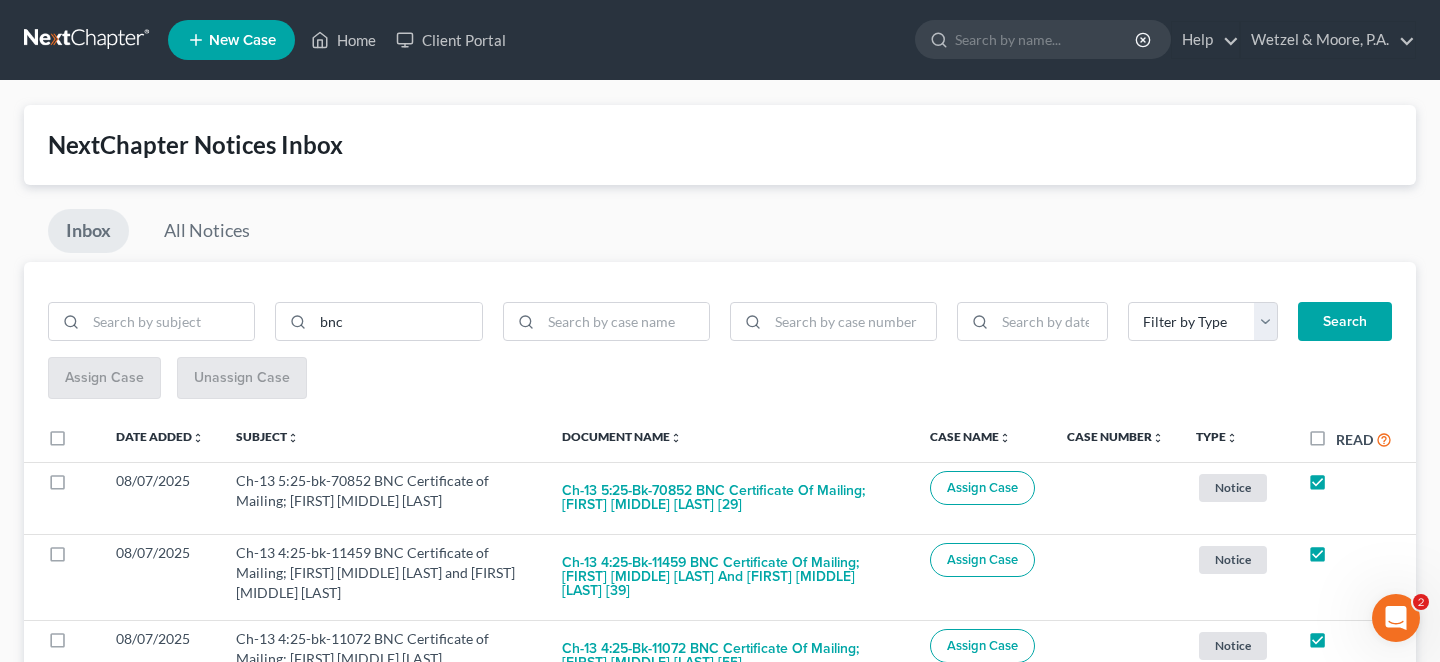 checkbox on "true" 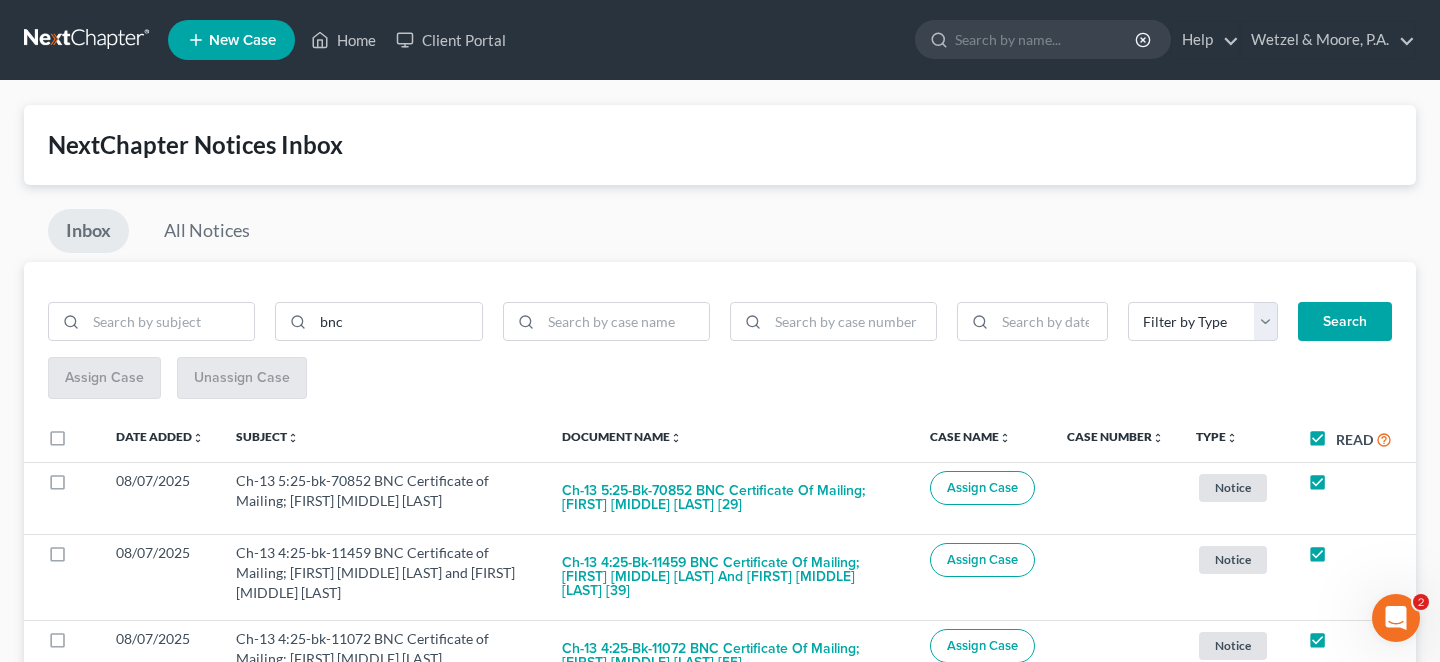 checkbox on "true" 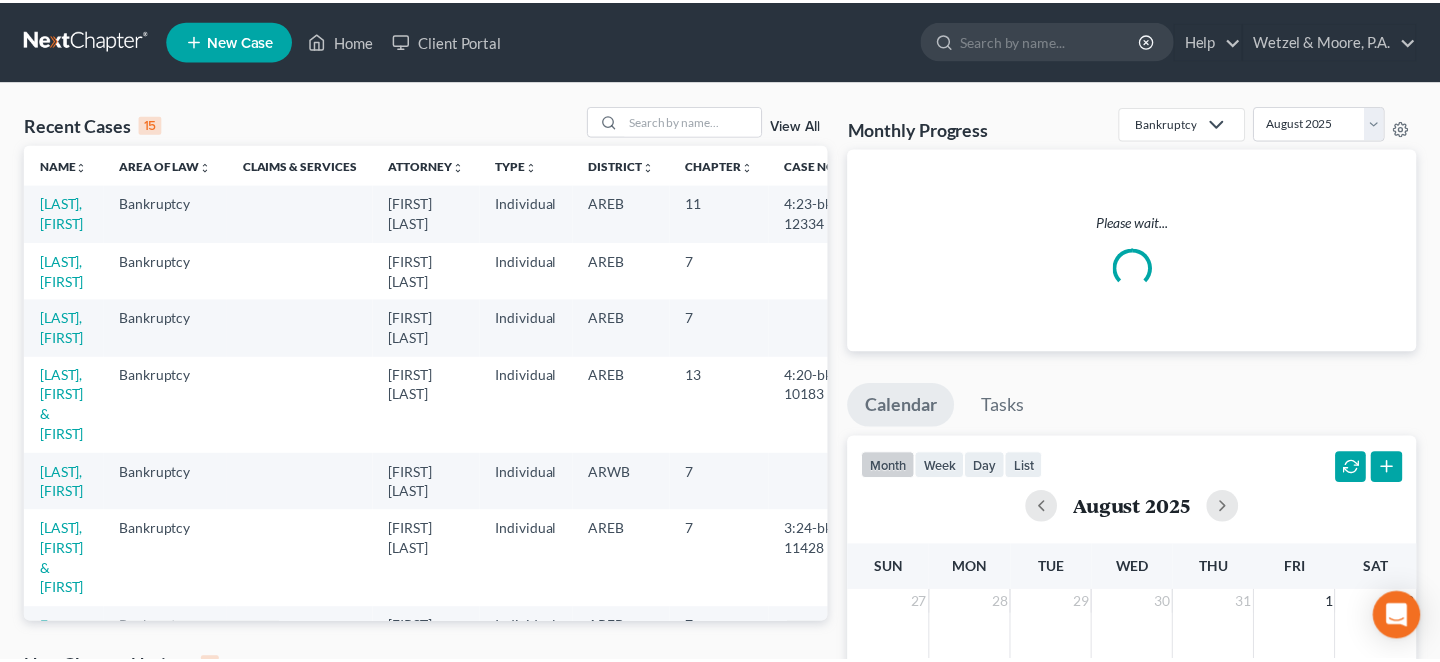 scroll, scrollTop: 0, scrollLeft: 0, axis: both 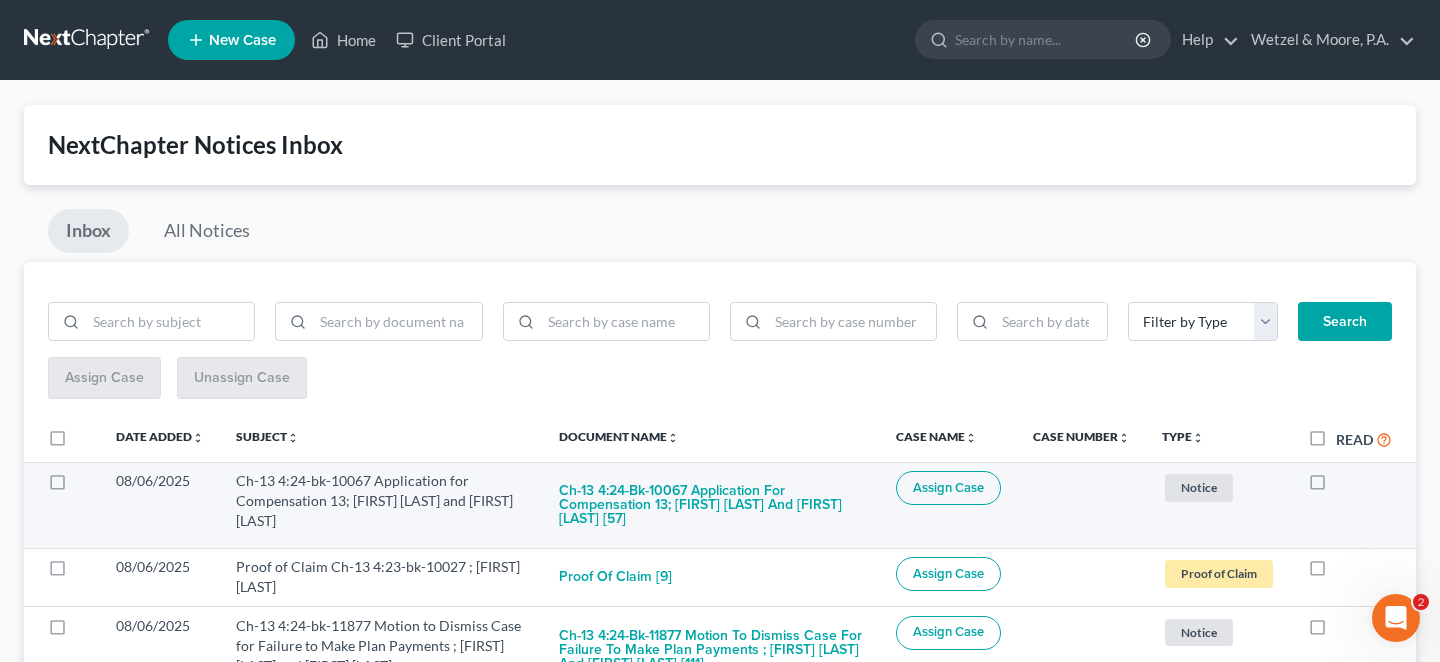 click at bounding box center [1336, 486] 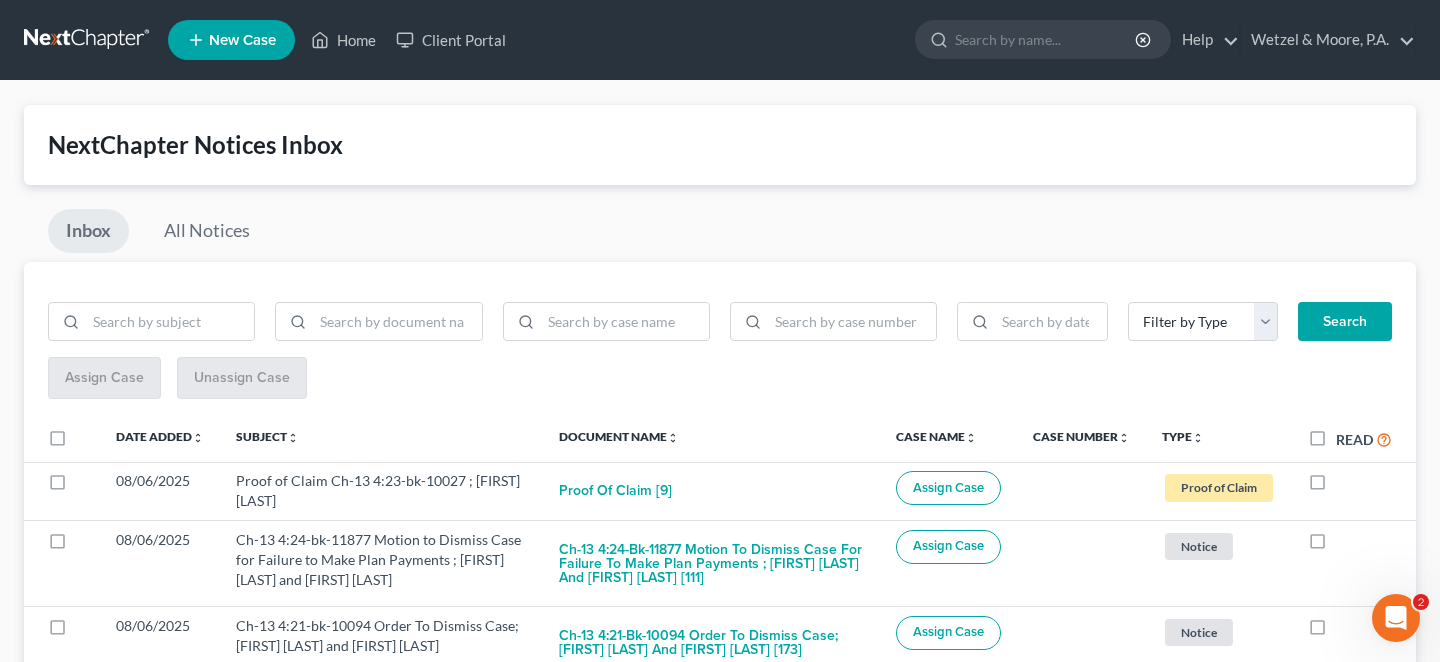 click at bounding box center [1336, 486] 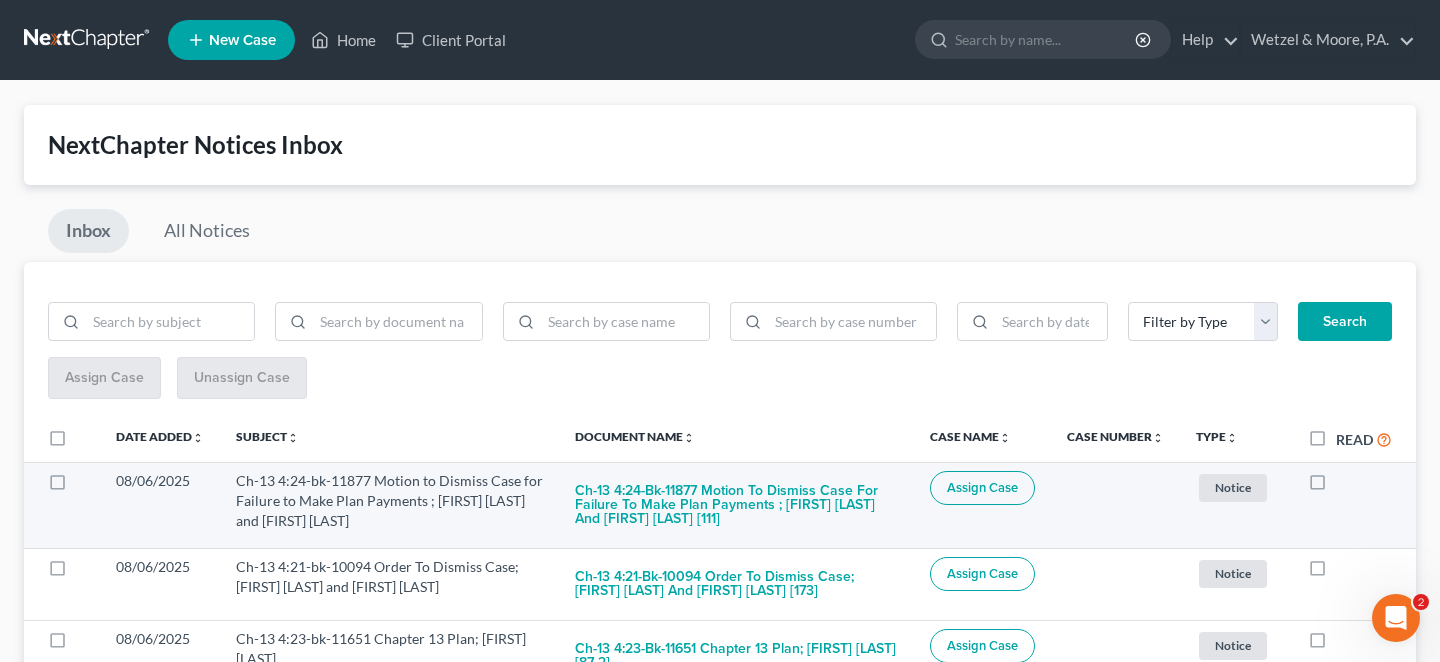 click at bounding box center (1336, 486) 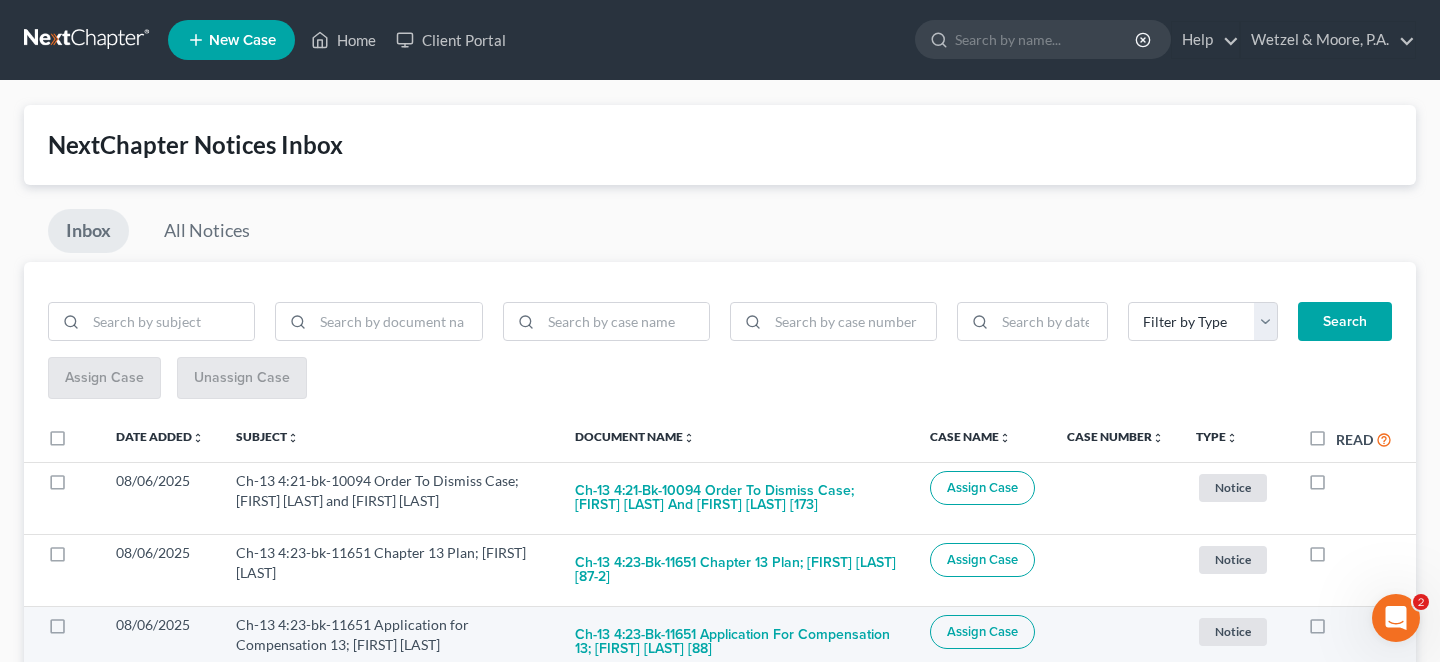 click at bounding box center (1336, 630) 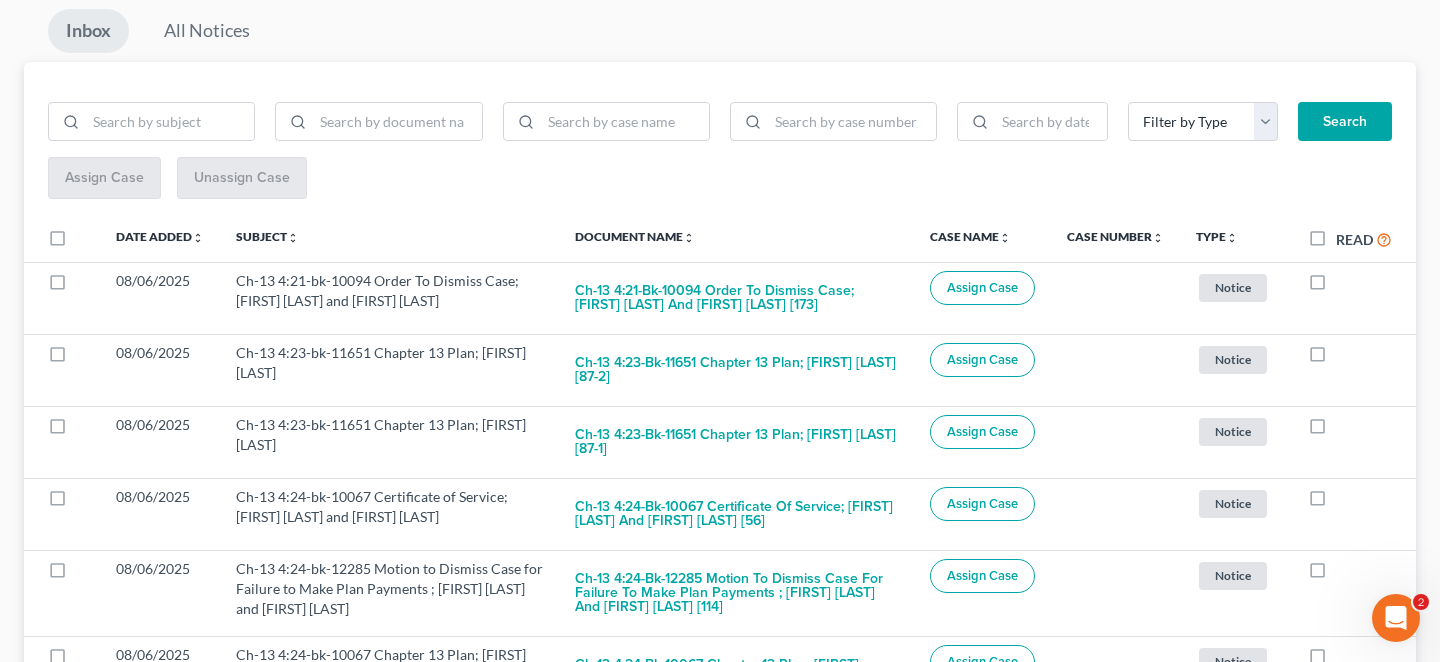 scroll, scrollTop: 233, scrollLeft: 0, axis: vertical 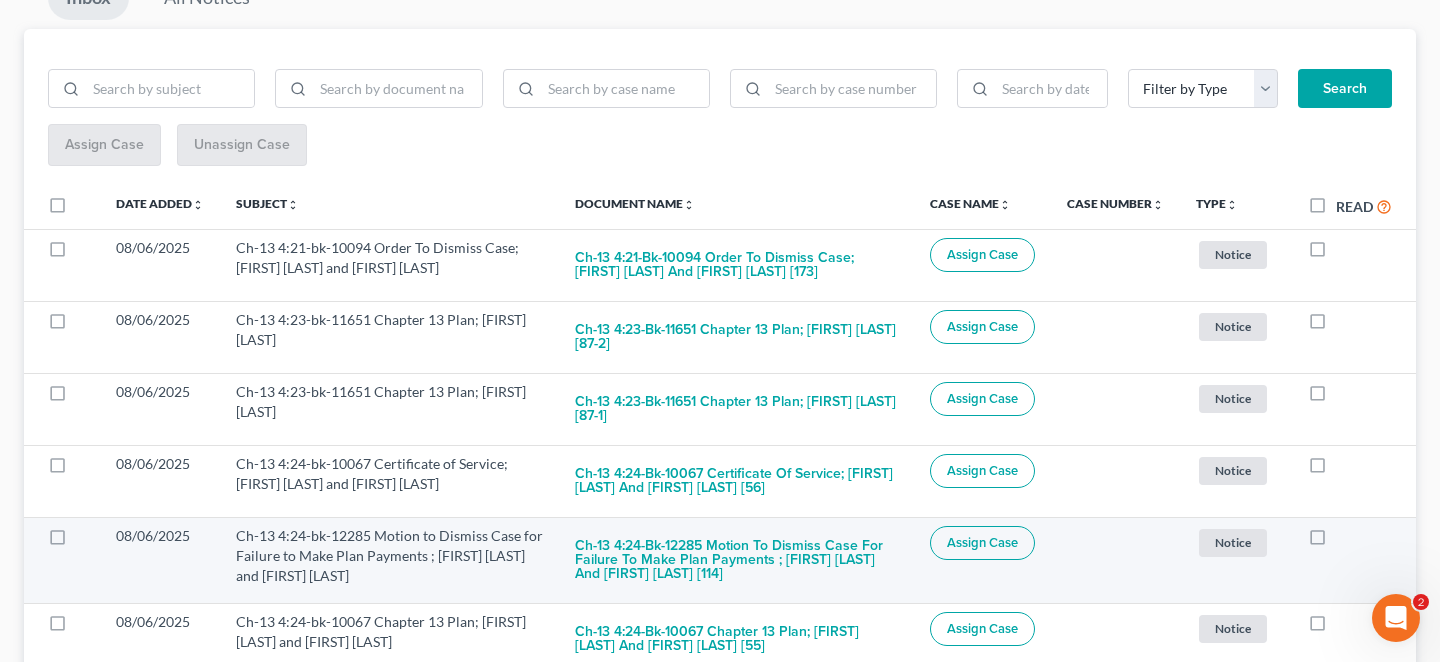 click at bounding box center [1336, 541] 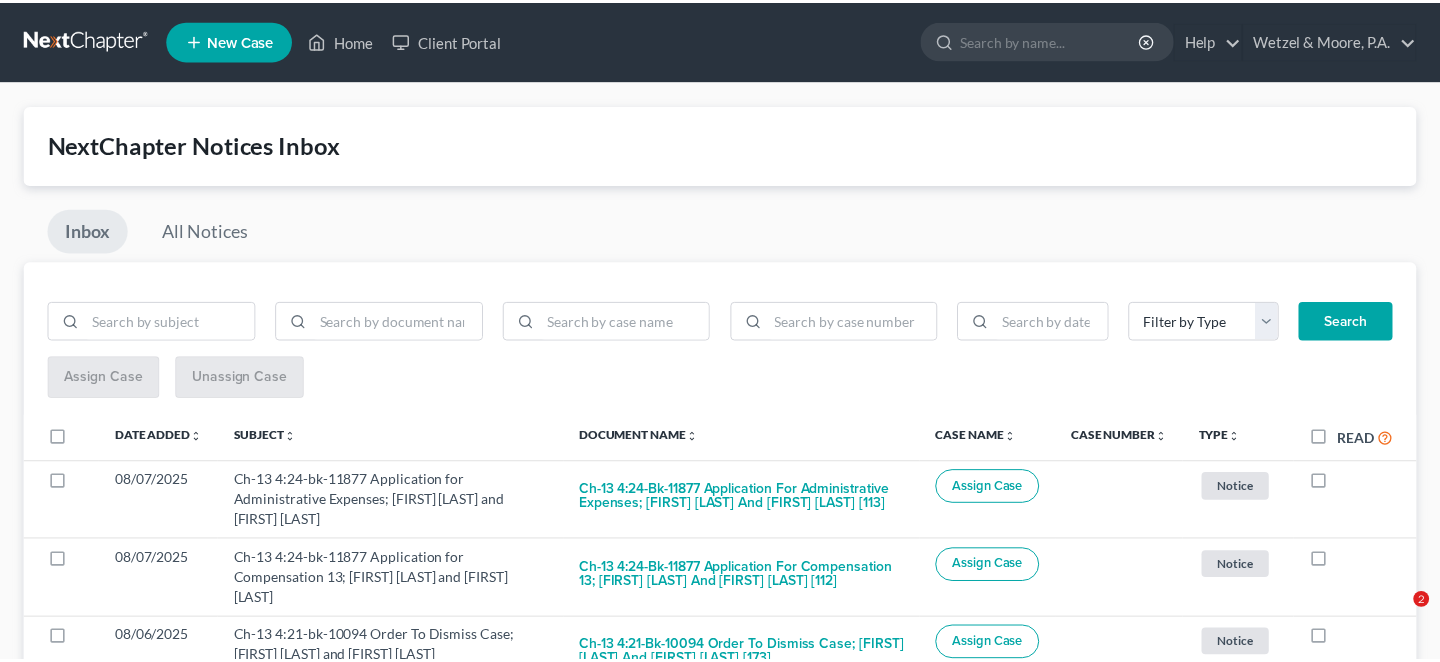 scroll, scrollTop: 0, scrollLeft: 0, axis: both 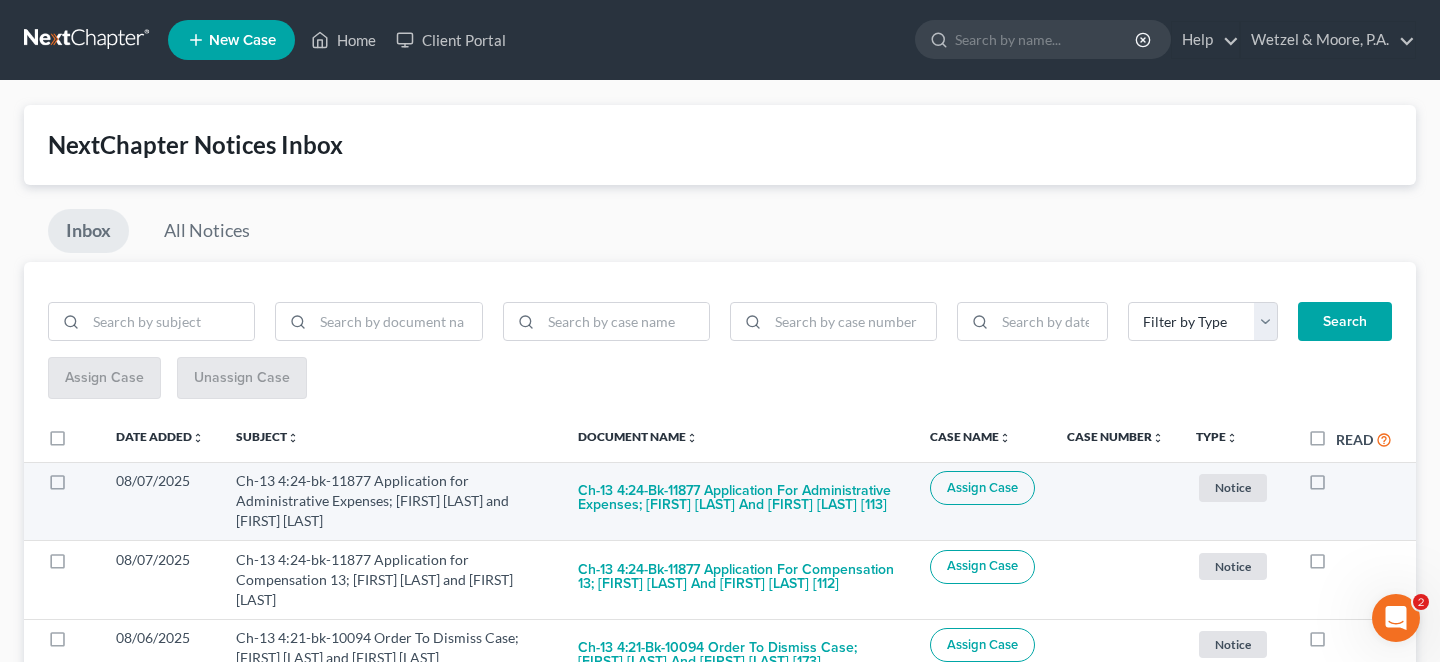 click at bounding box center (1336, 486) 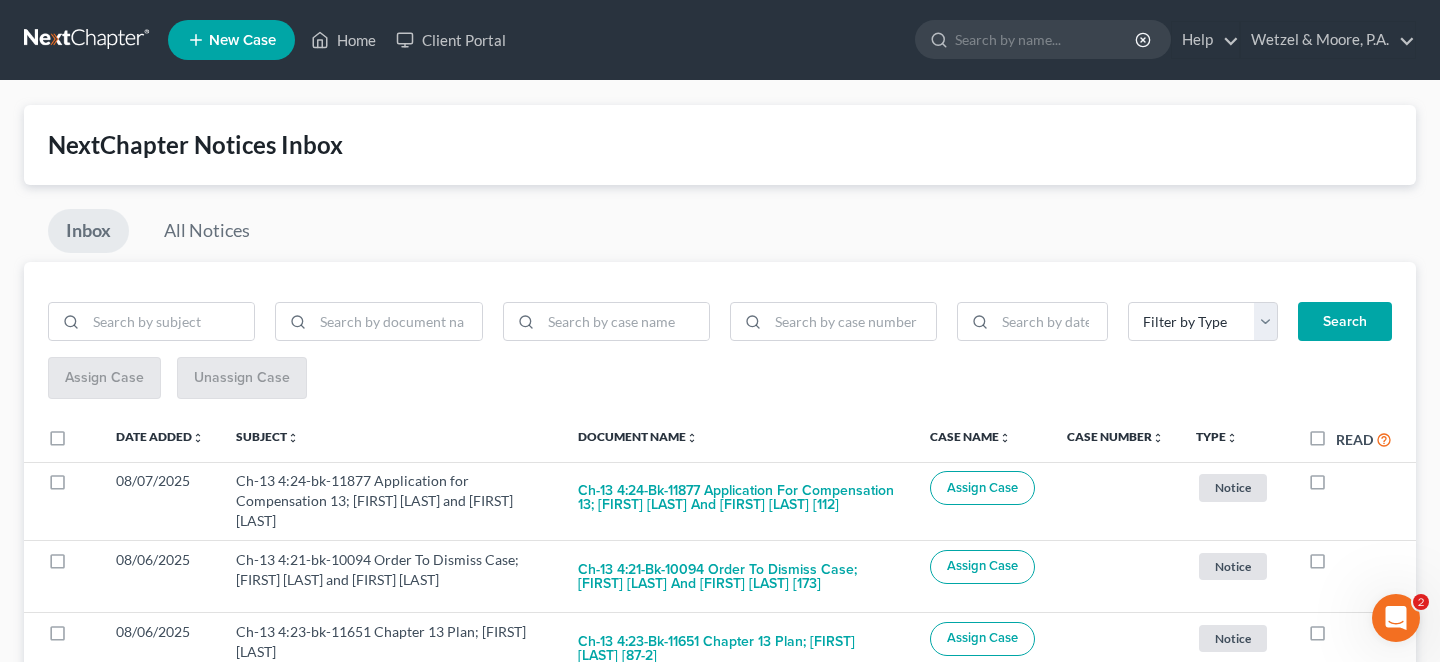 click at bounding box center [1336, 486] 